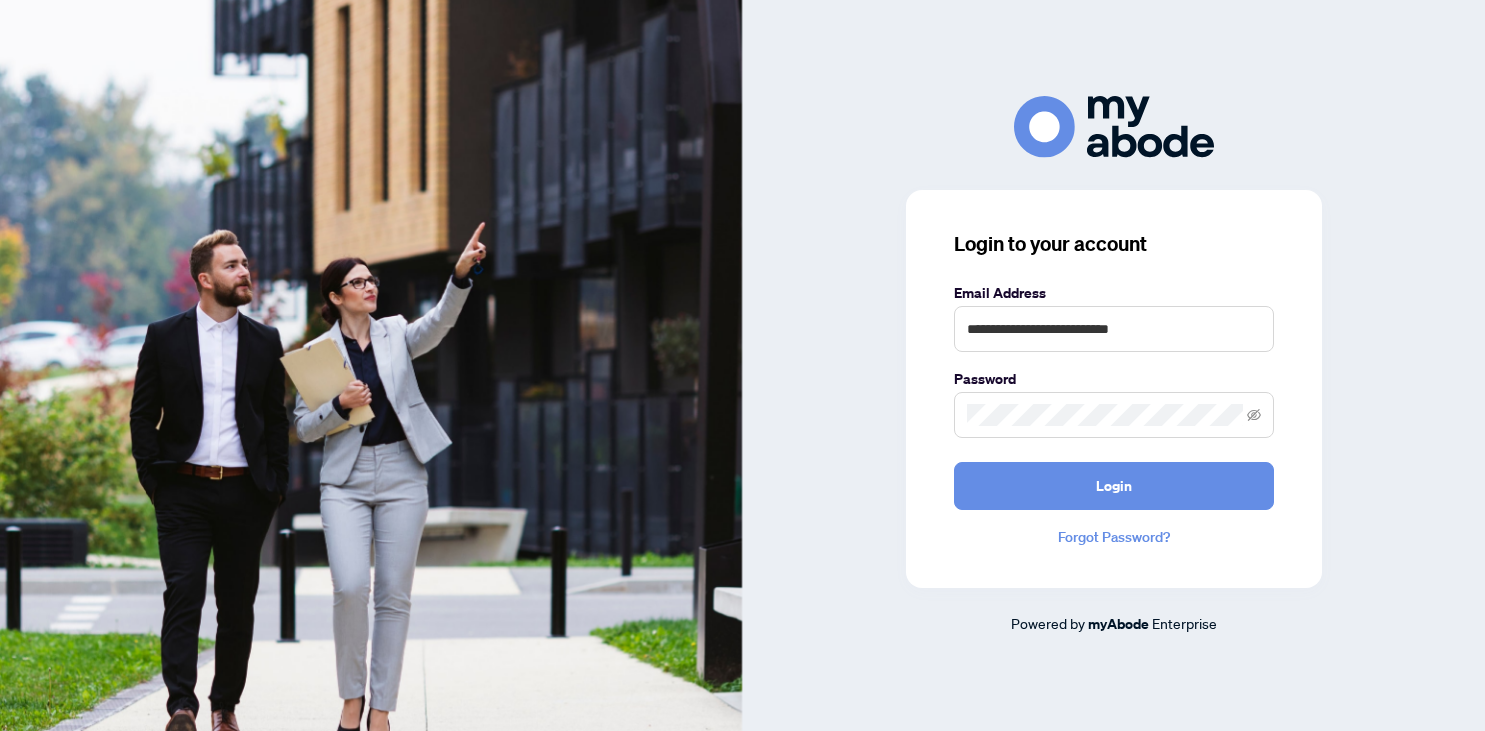 scroll, scrollTop: 0, scrollLeft: 0, axis: both 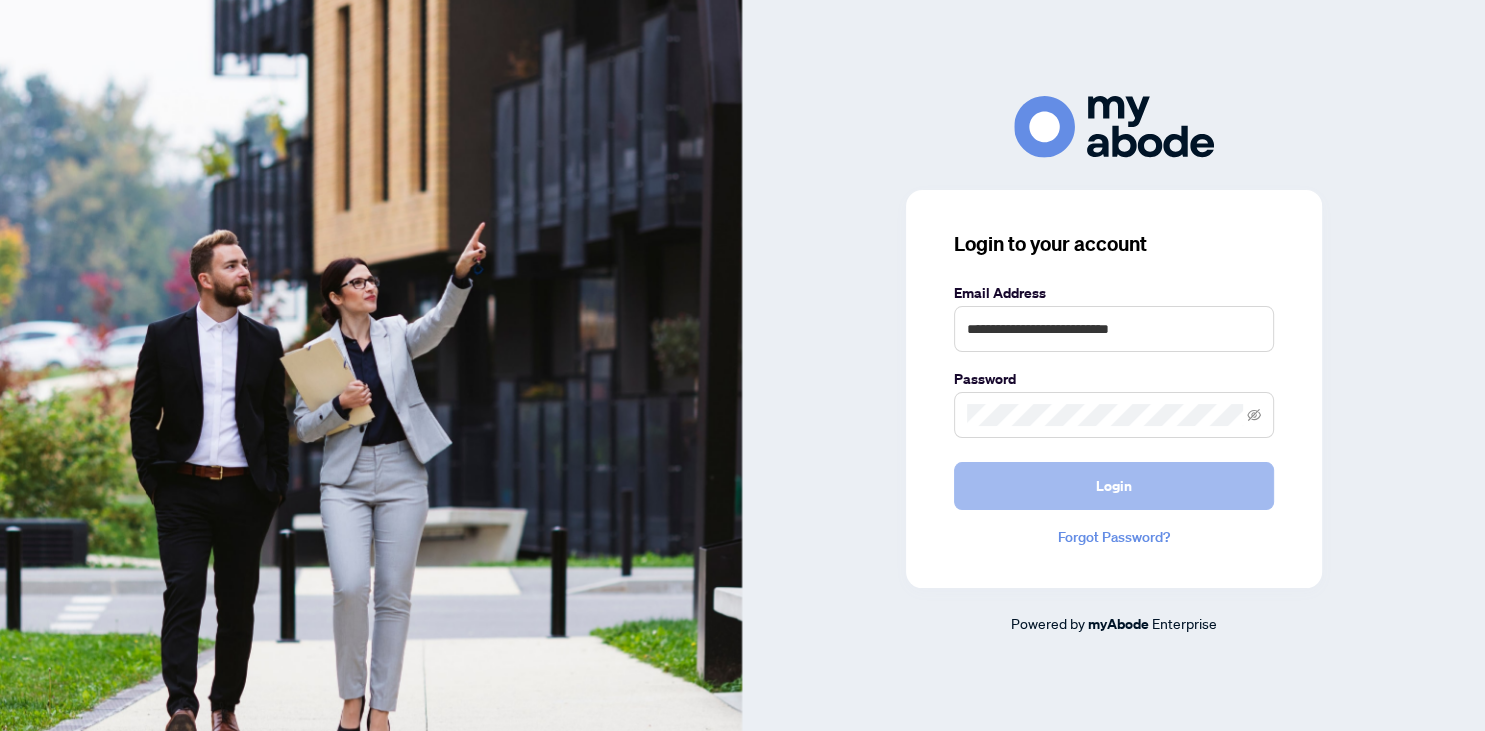 click on "Login" at bounding box center [1114, 486] 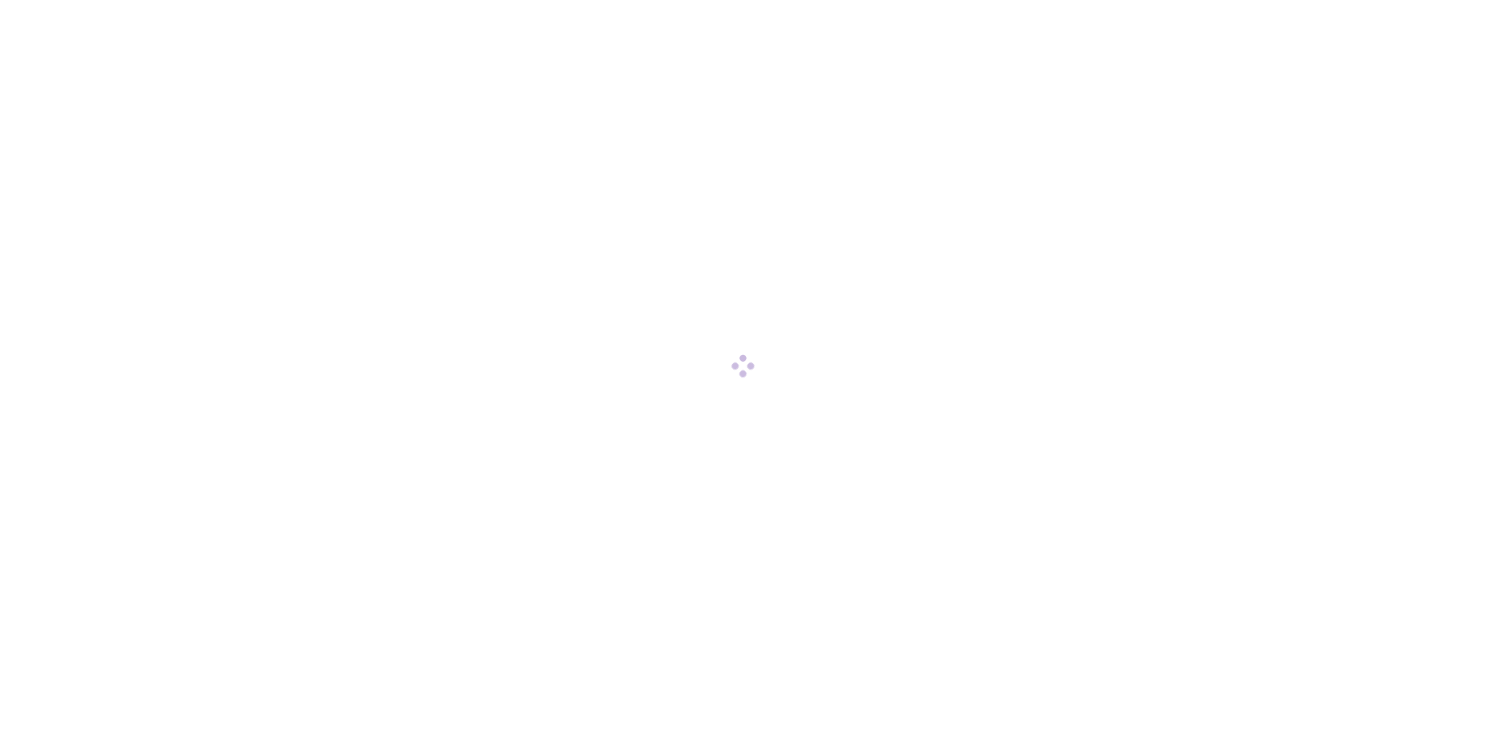 scroll, scrollTop: 0, scrollLeft: 0, axis: both 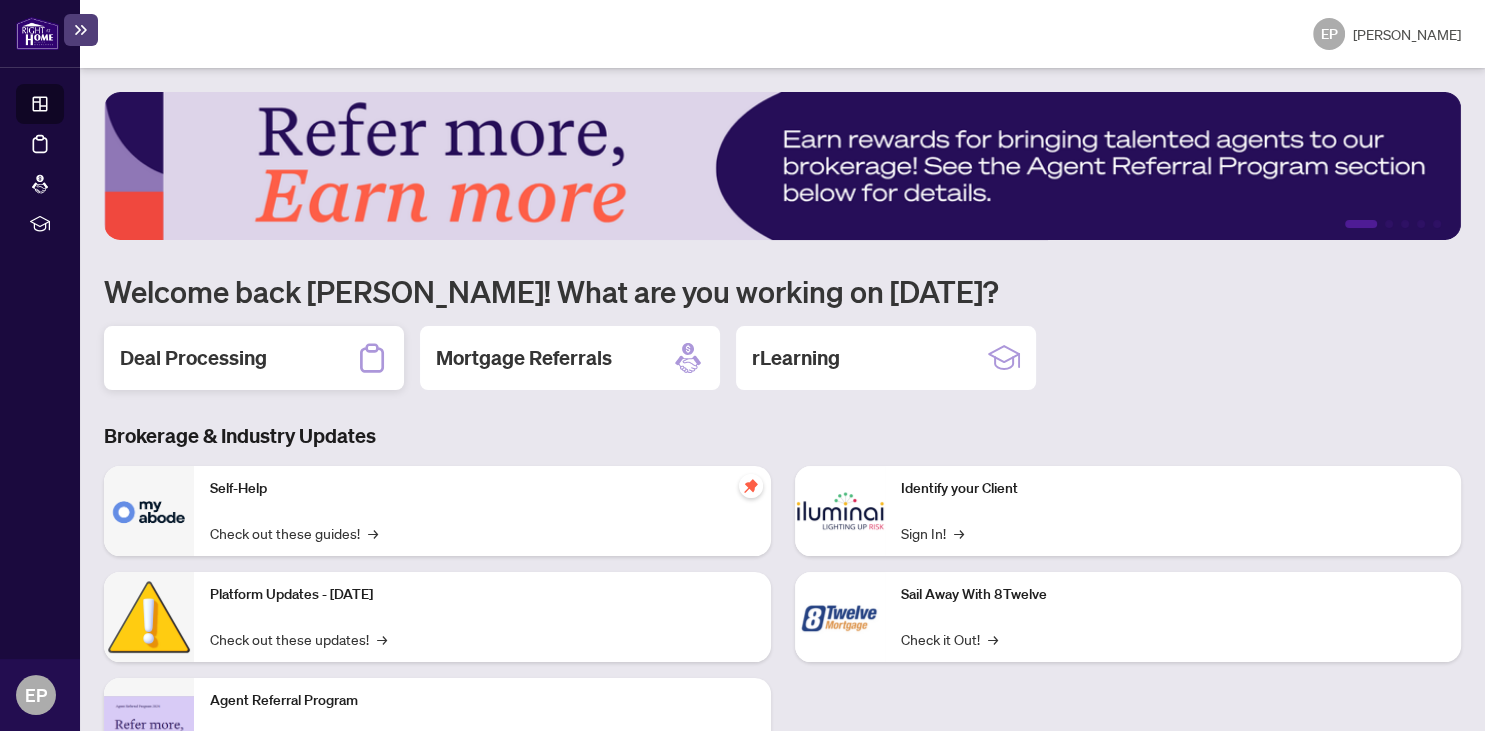 click on "Deal Processing" at bounding box center [193, 358] 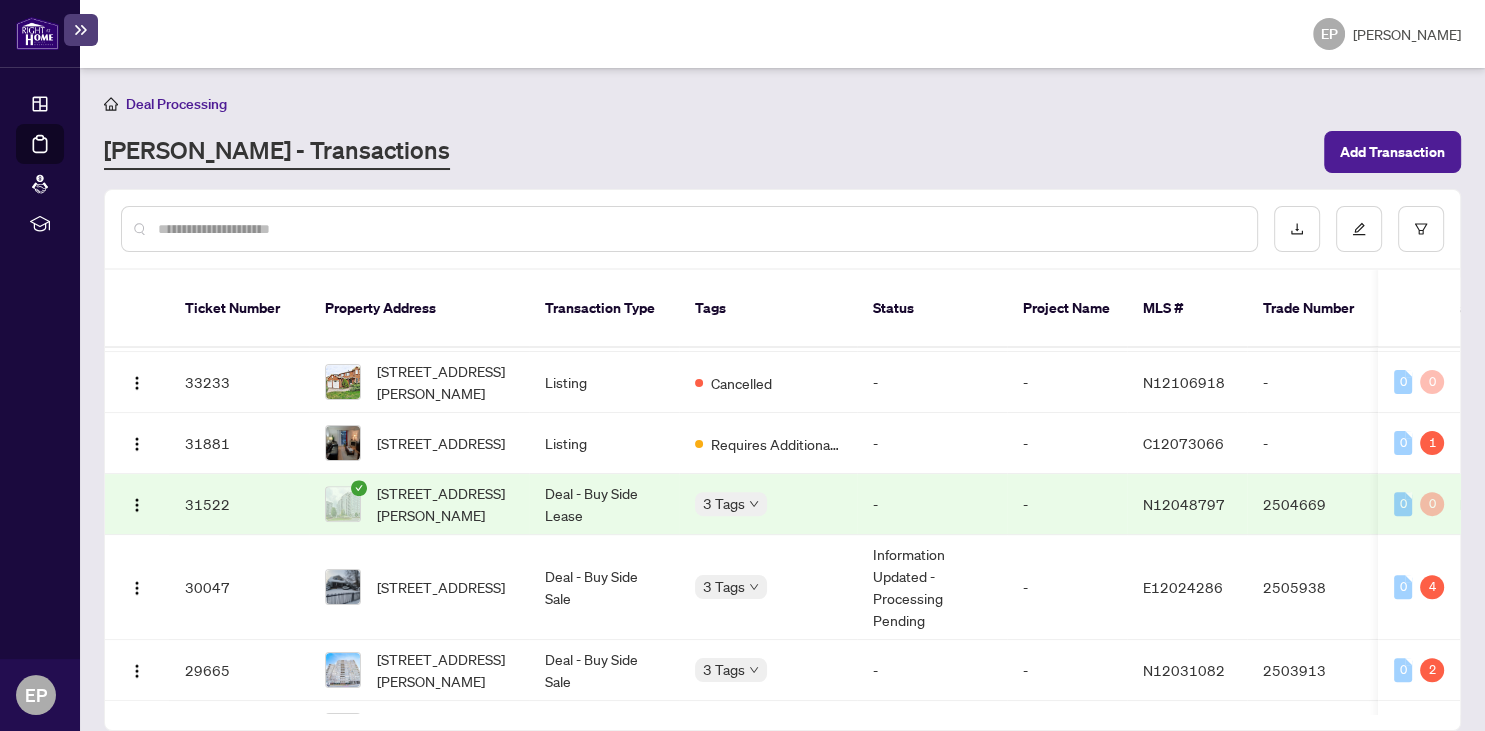 scroll, scrollTop: 883, scrollLeft: 0, axis: vertical 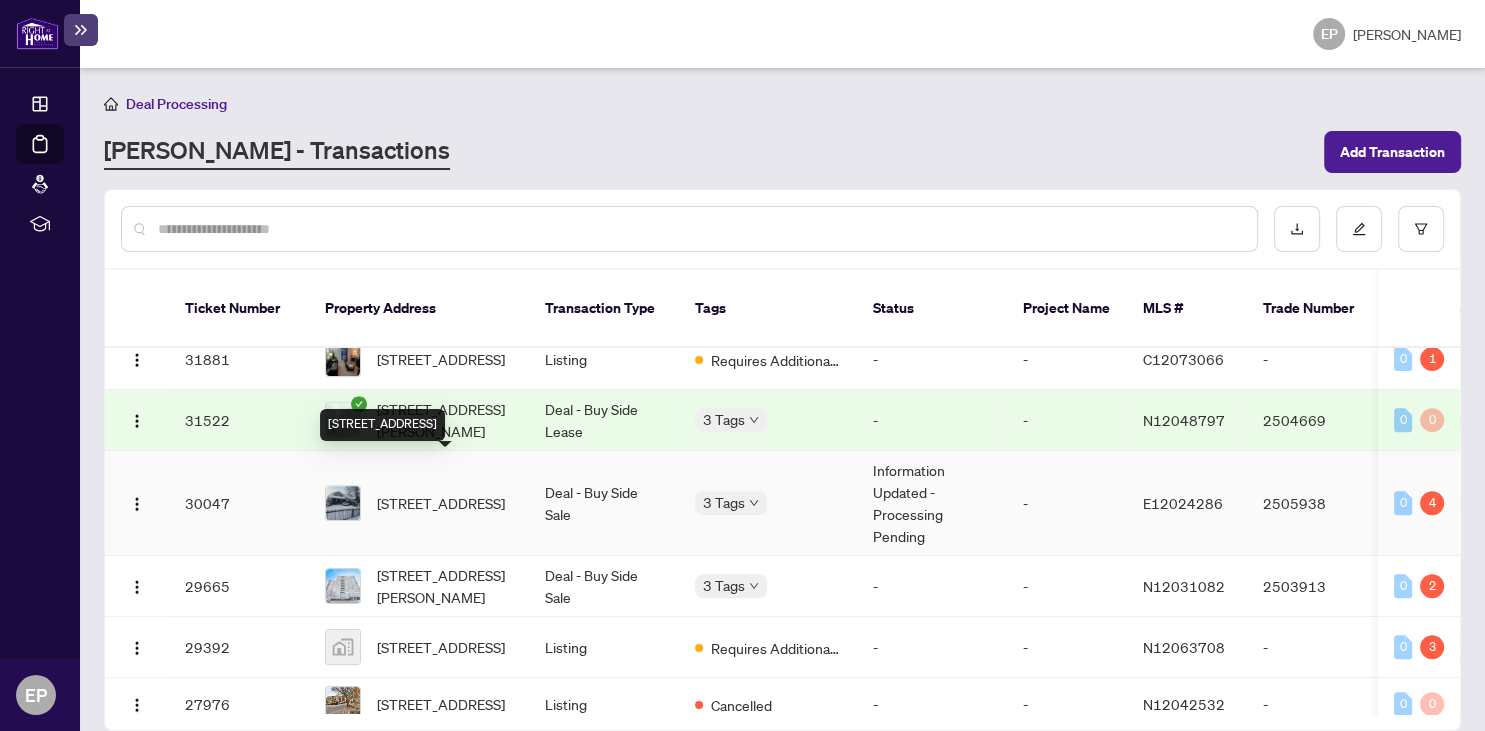 click on "[STREET_ADDRESS]" at bounding box center [441, 503] 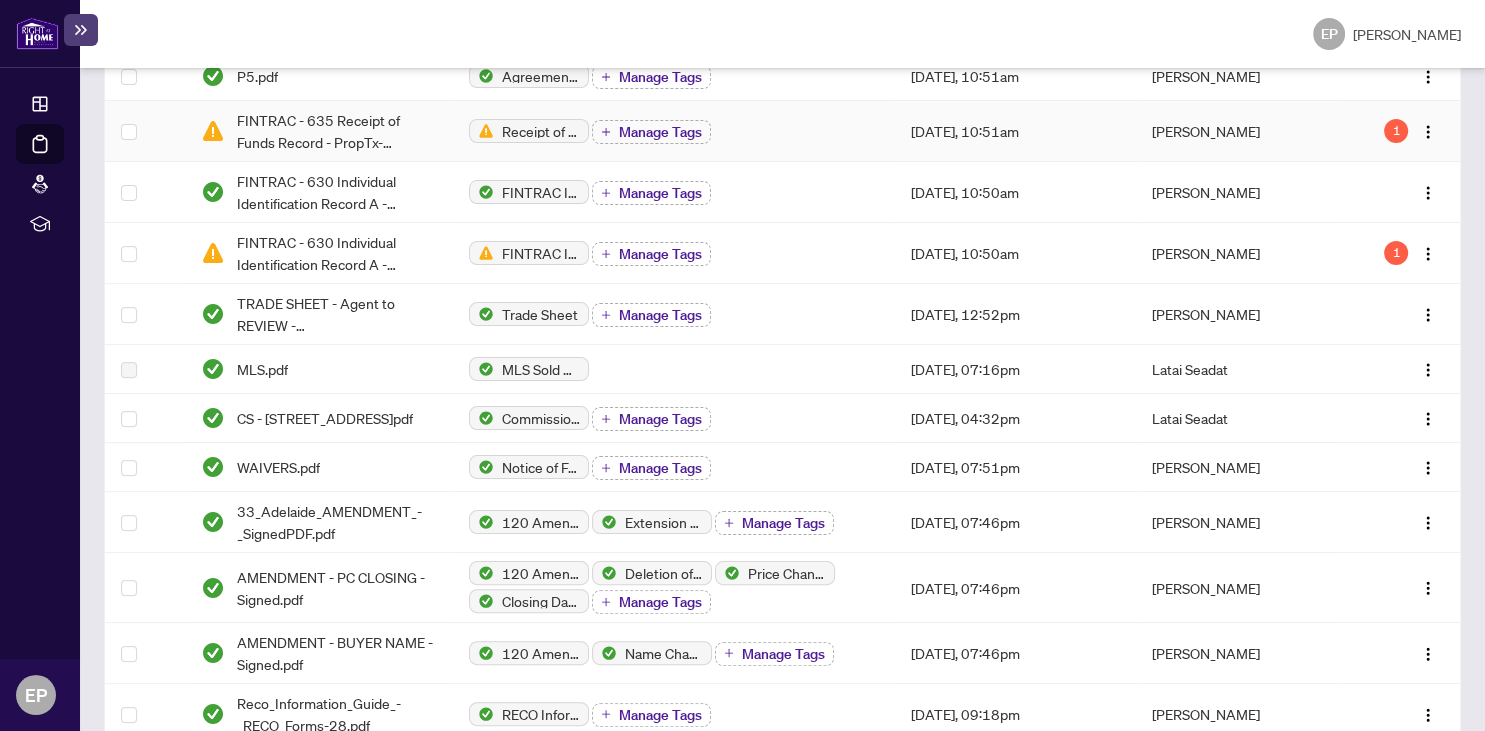 scroll, scrollTop: 317, scrollLeft: 0, axis: vertical 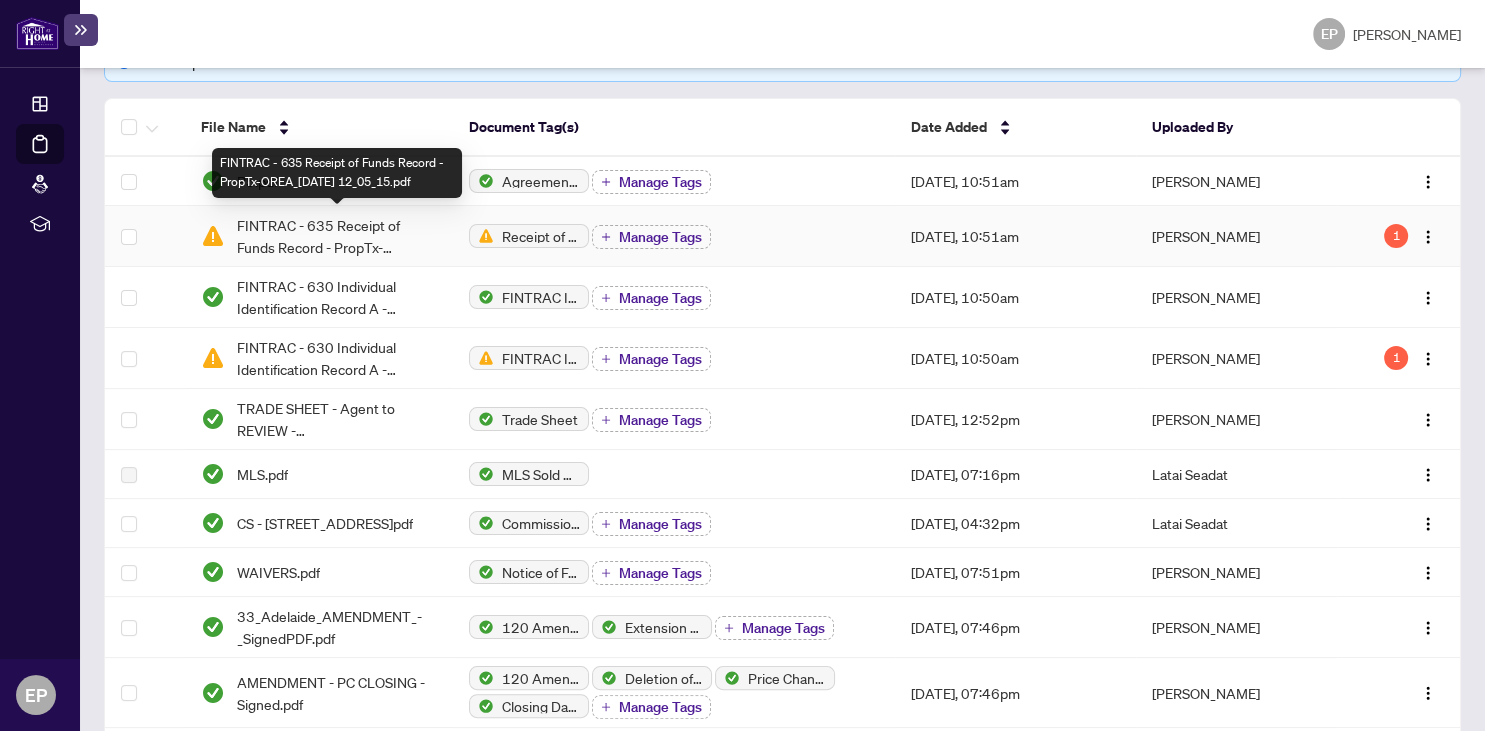 click on "FINTRAC - 635 Receipt of Funds Record - PropTx-OREA_[DATE] 12_05_15.pdf" at bounding box center [337, 236] 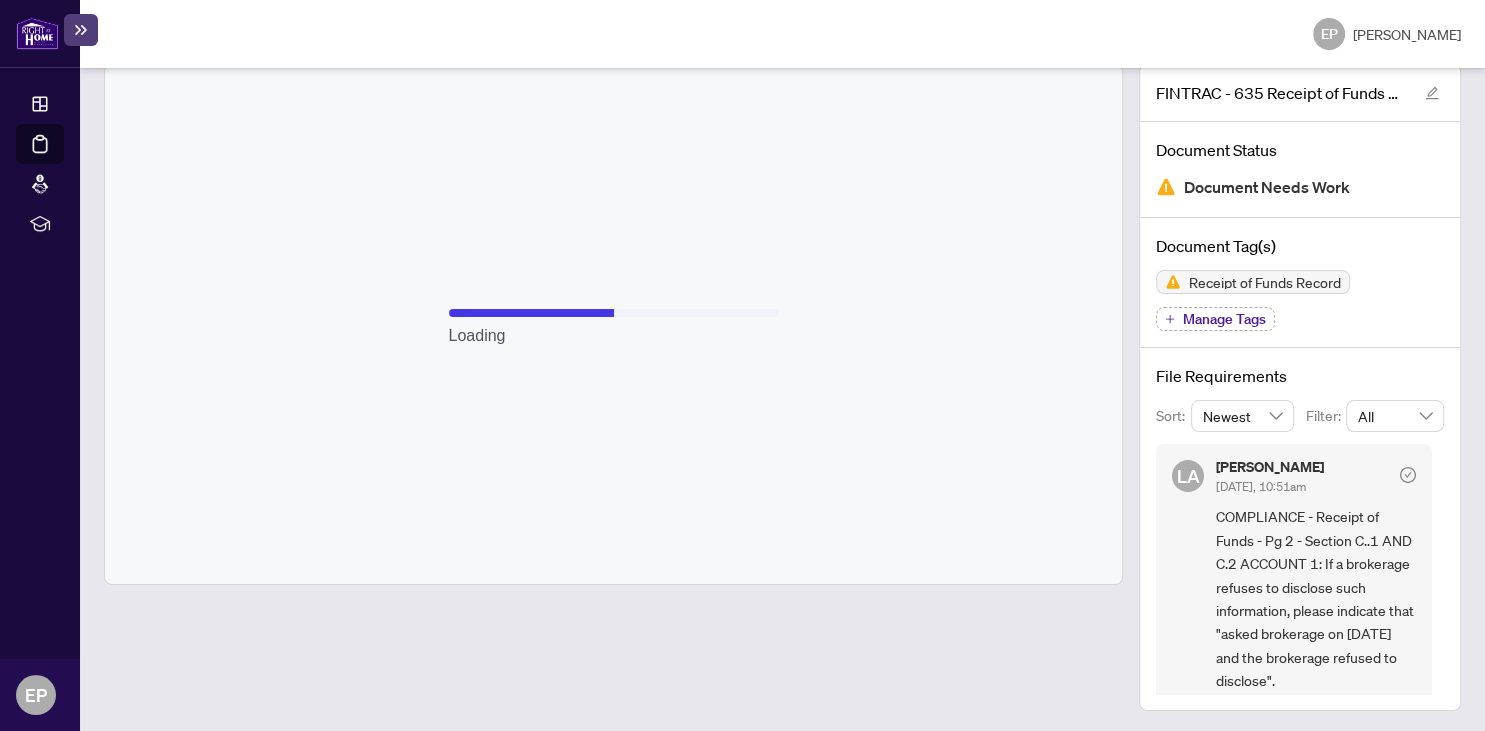 scroll, scrollTop: 124, scrollLeft: 0, axis: vertical 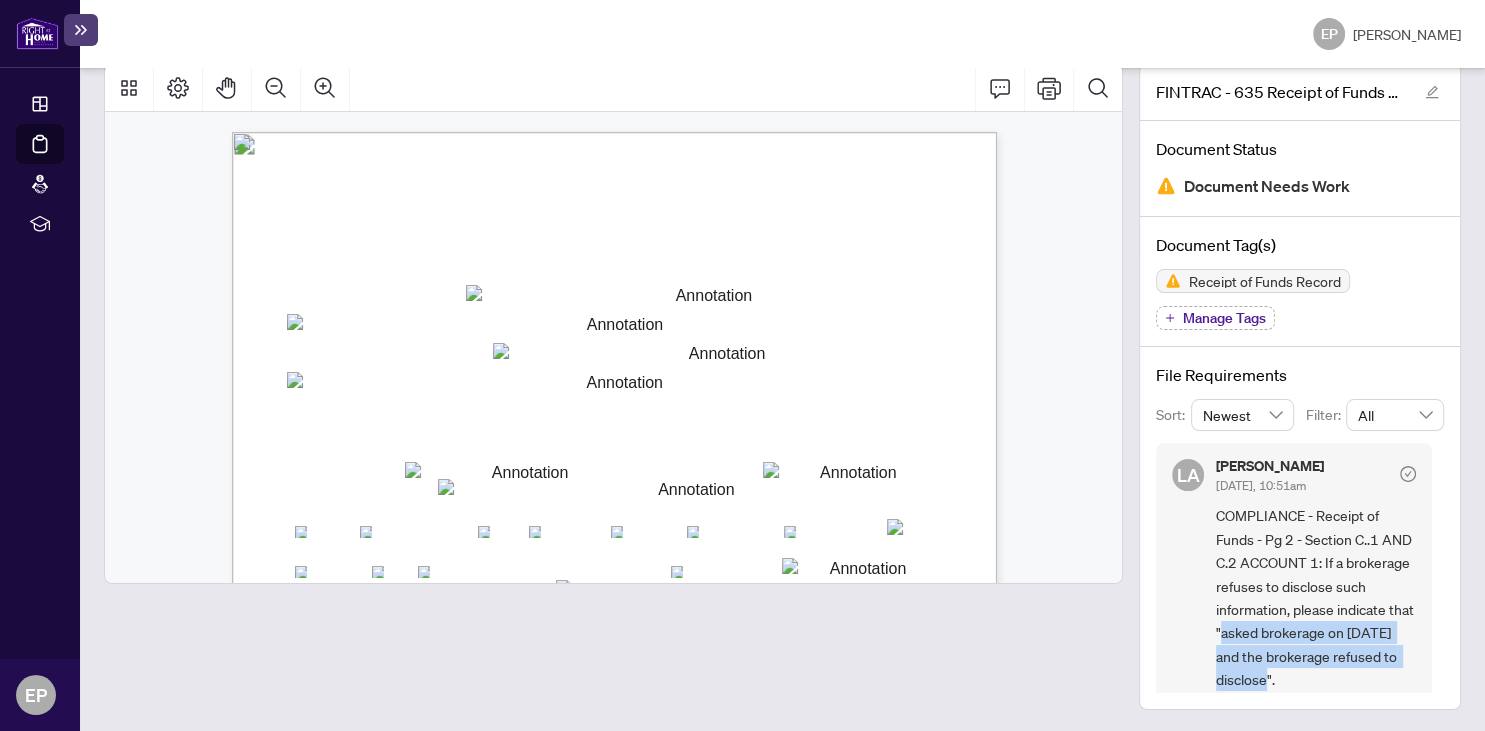 drag, startPoint x: 1222, startPoint y: 630, endPoint x: 1265, endPoint y: 670, distance: 58.728188 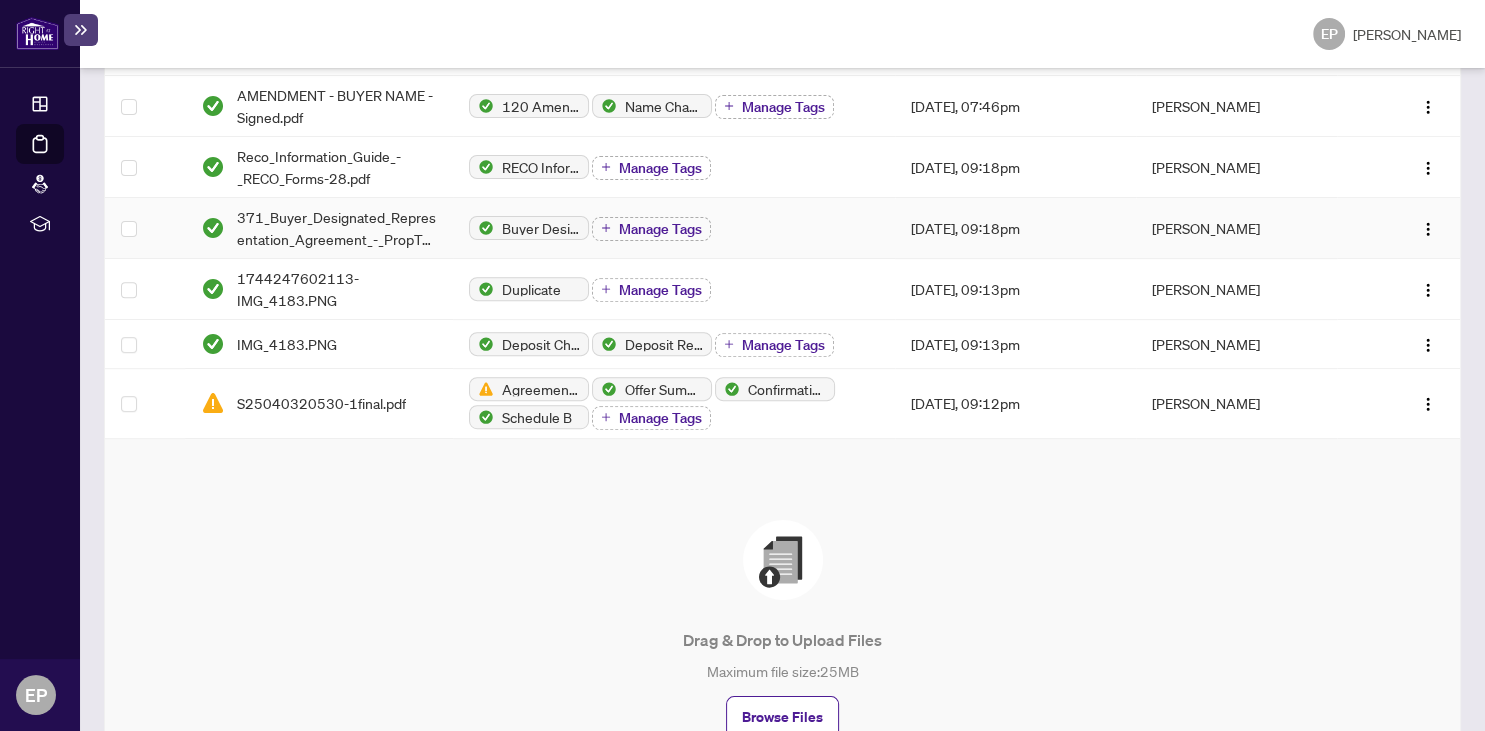 scroll, scrollTop: 1074, scrollLeft: 0, axis: vertical 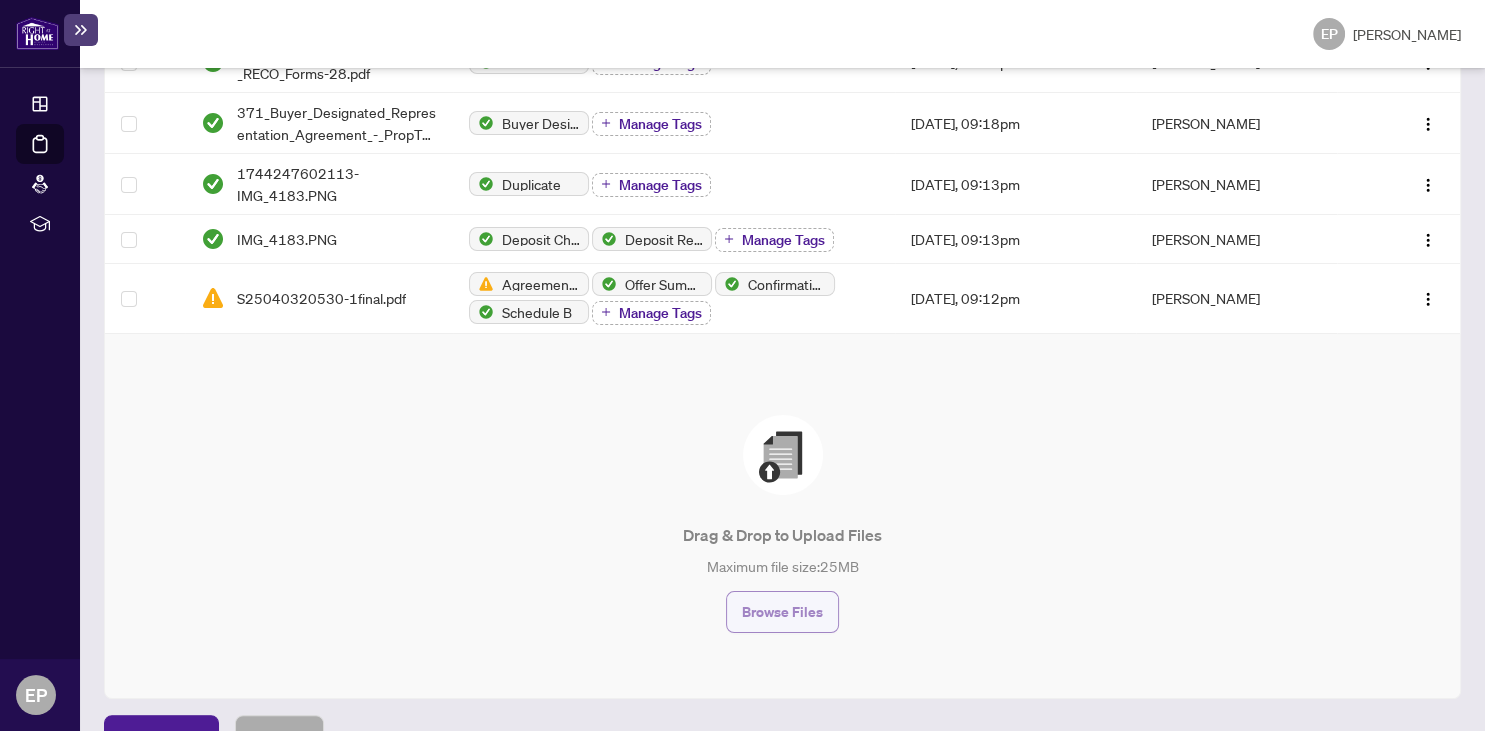 click on "Browse Files" at bounding box center [782, 612] 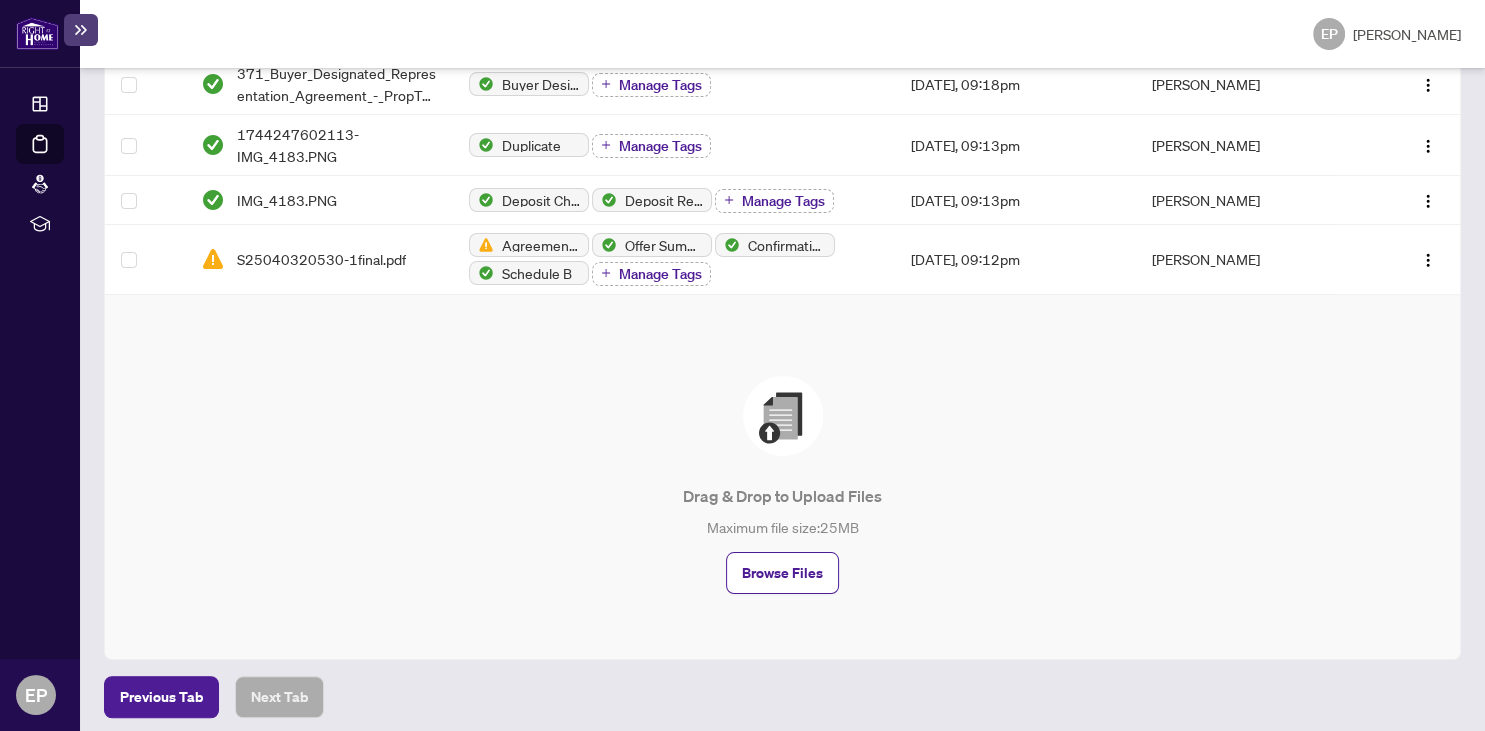 scroll, scrollTop: 1175, scrollLeft: 0, axis: vertical 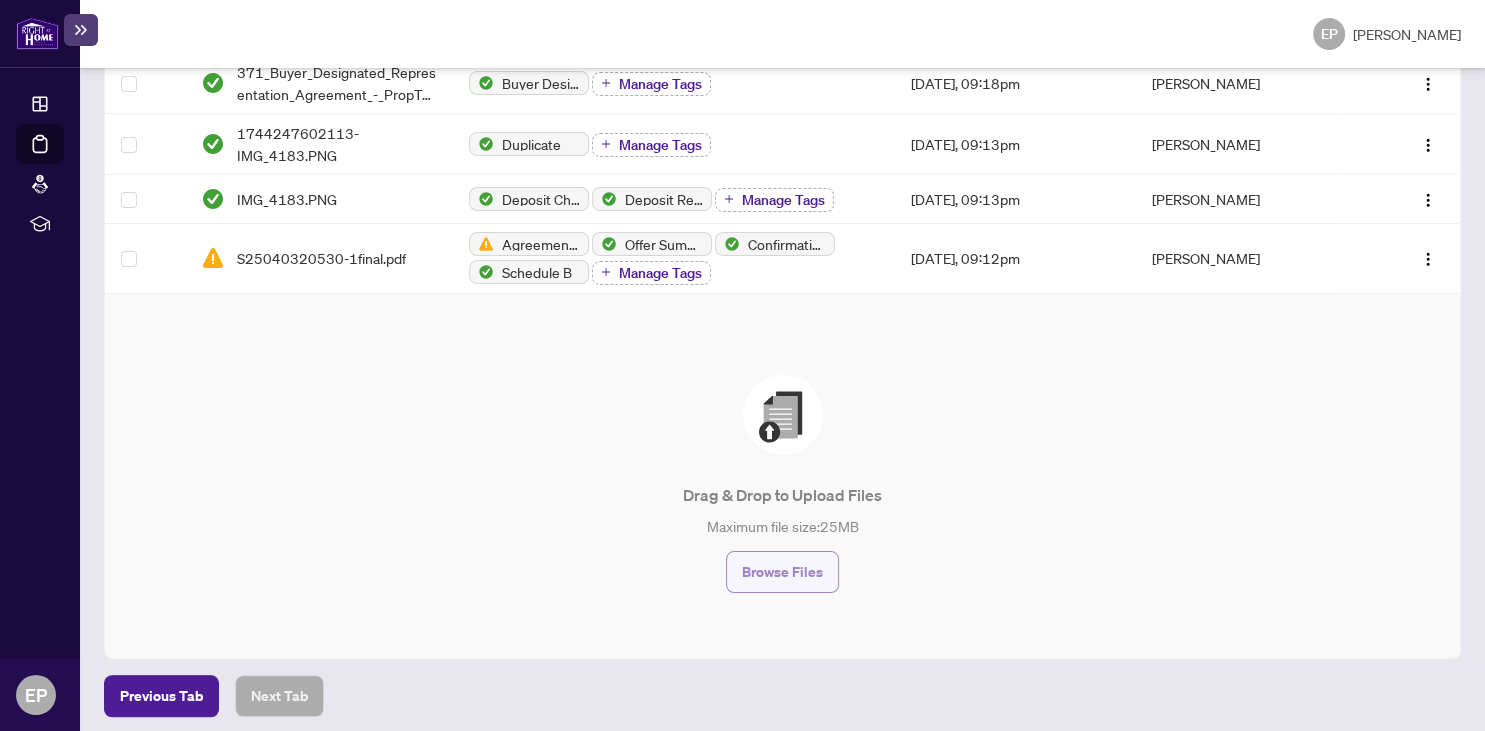 click on "Browse Files" at bounding box center [782, 572] 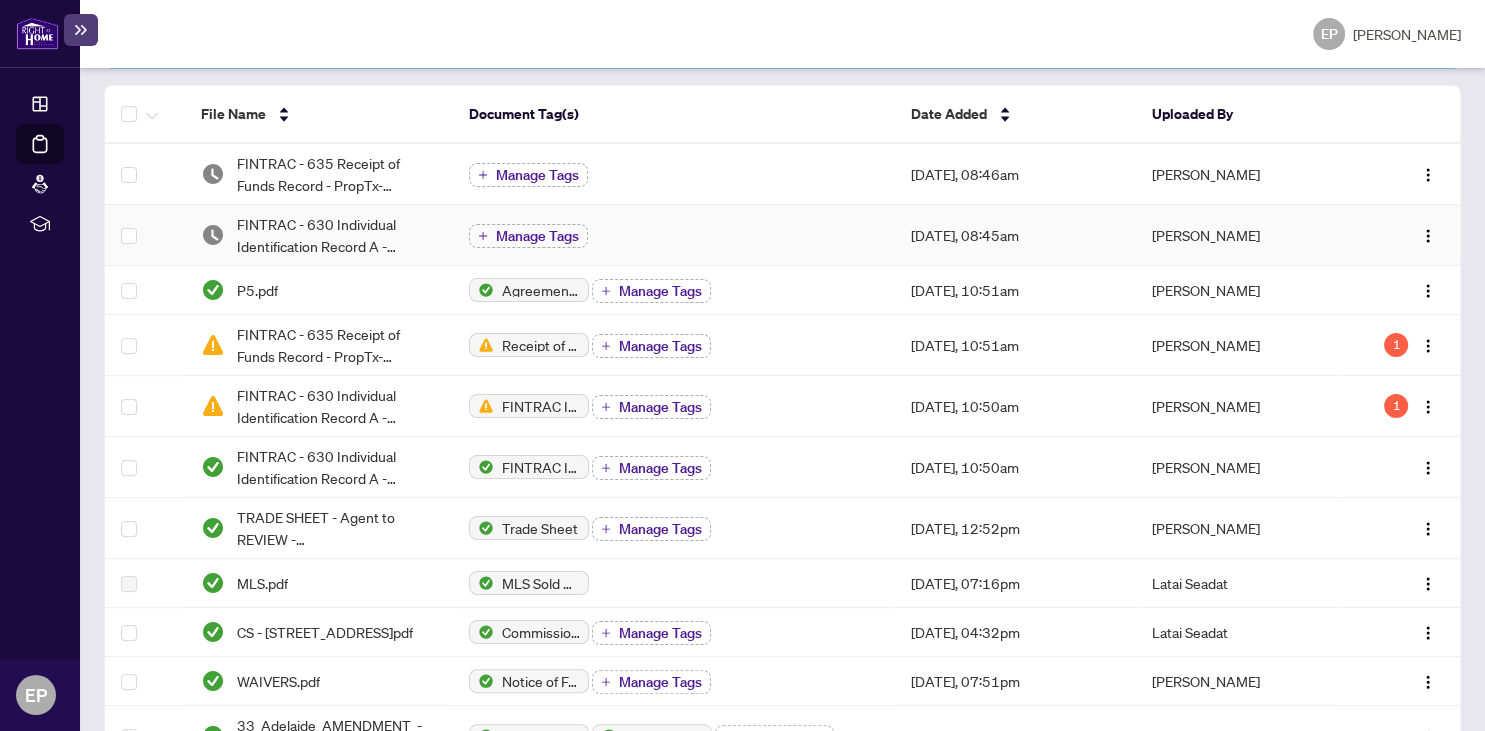 scroll, scrollTop: 0, scrollLeft: 0, axis: both 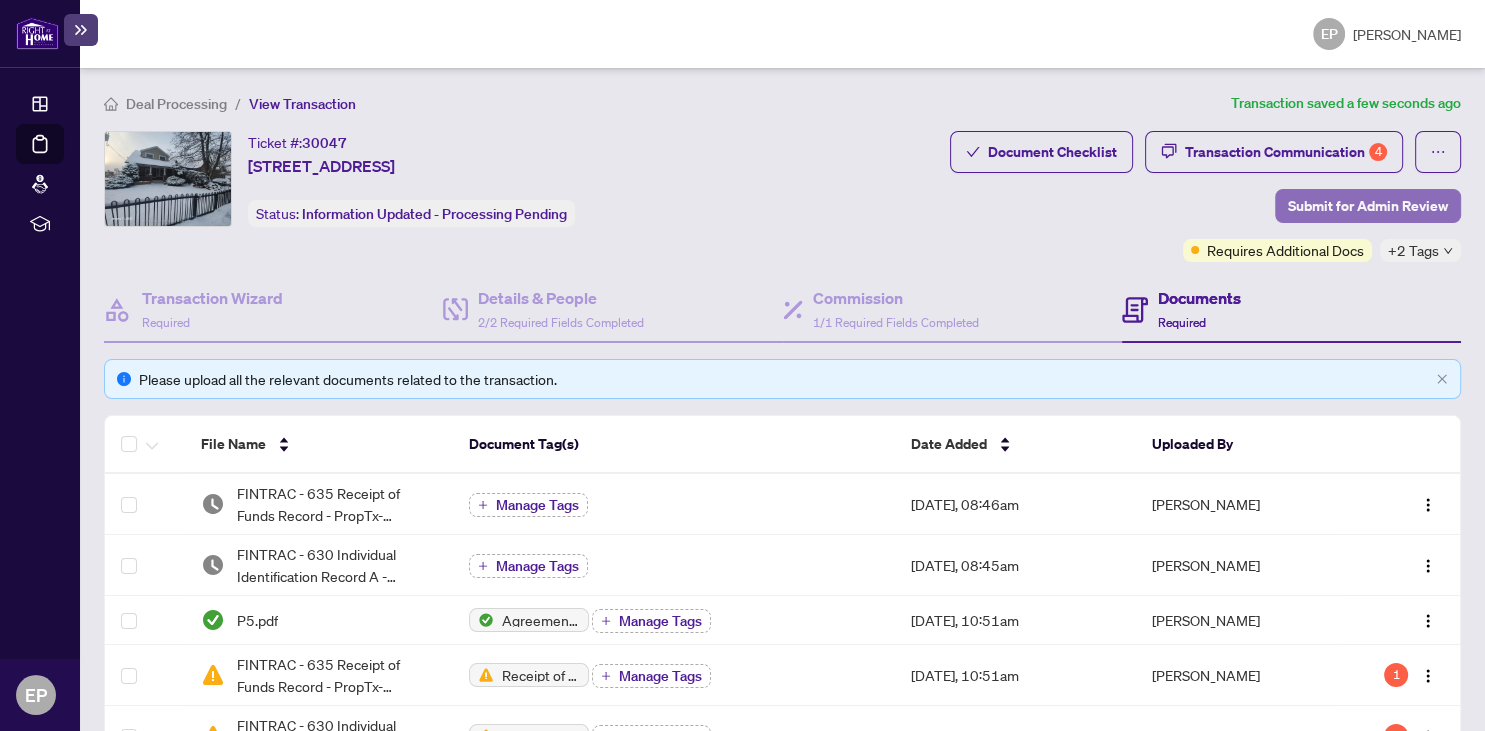 click on "Submit for Admin Review" at bounding box center (1368, 206) 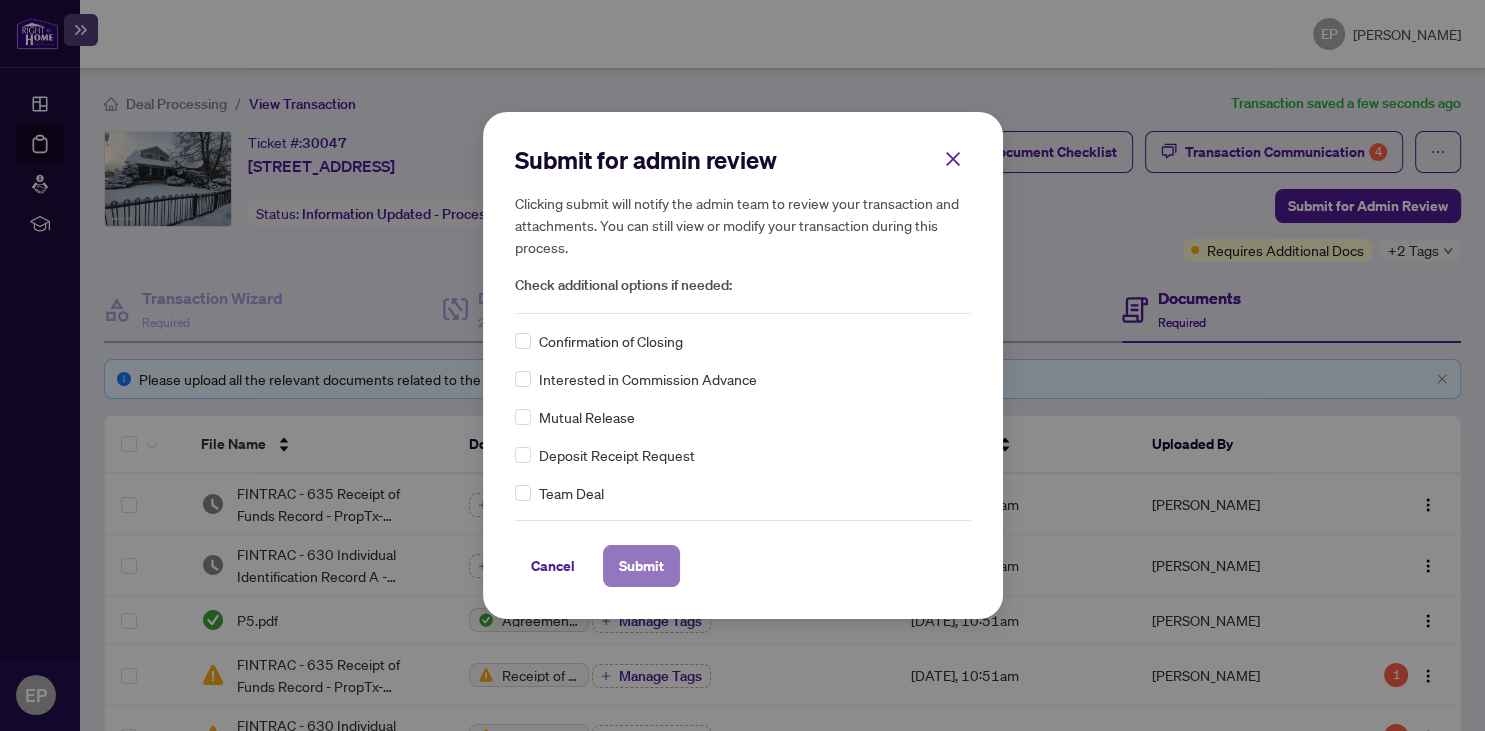 click on "Submit" at bounding box center (641, 566) 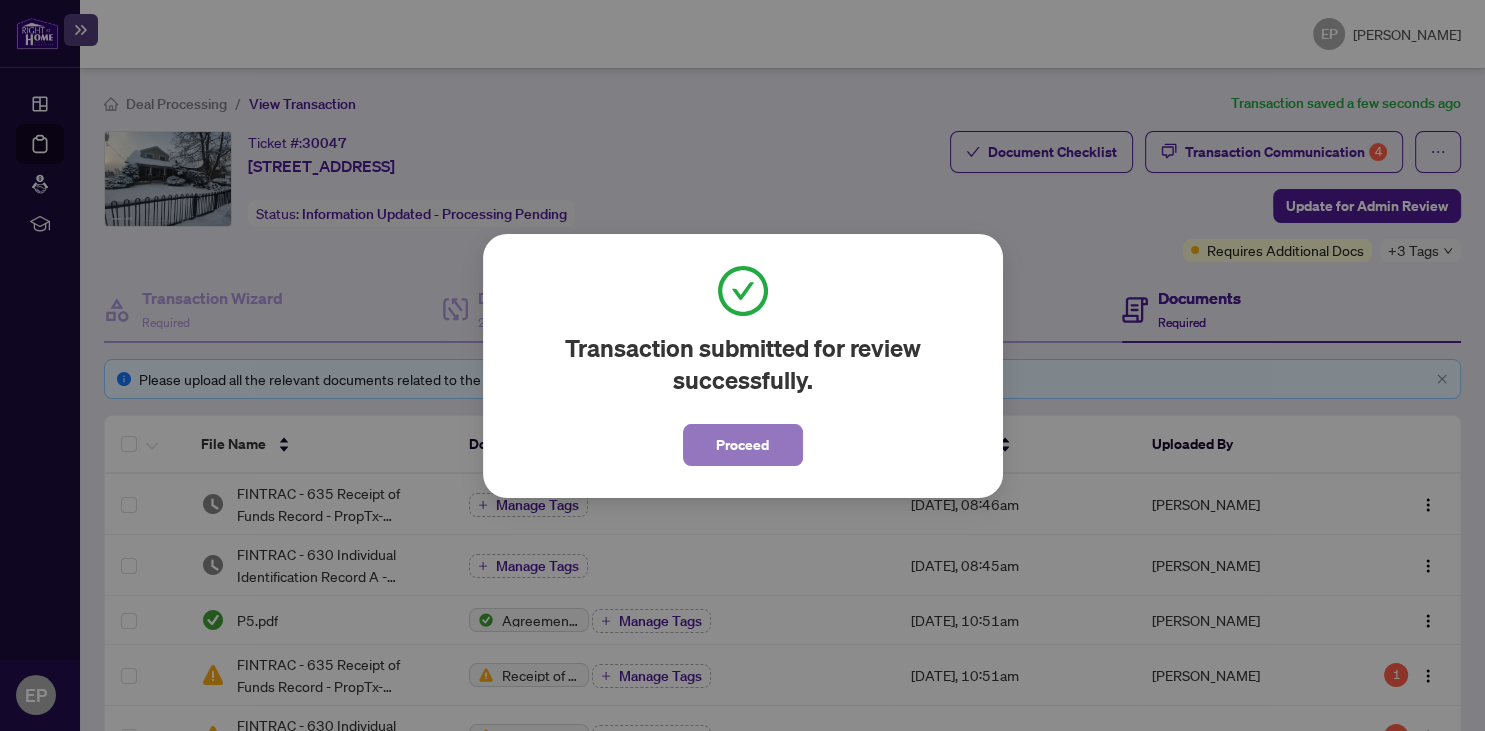 click on "Proceed" at bounding box center [742, 445] 